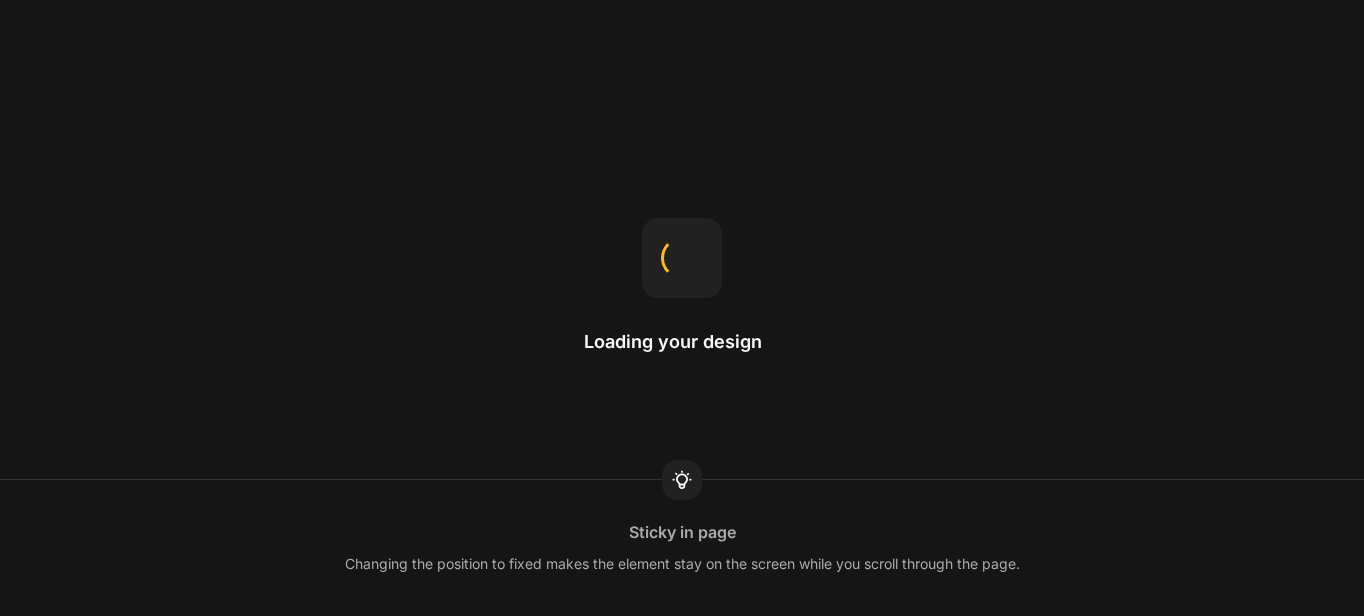 scroll, scrollTop: 0, scrollLeft: 0, axis: both 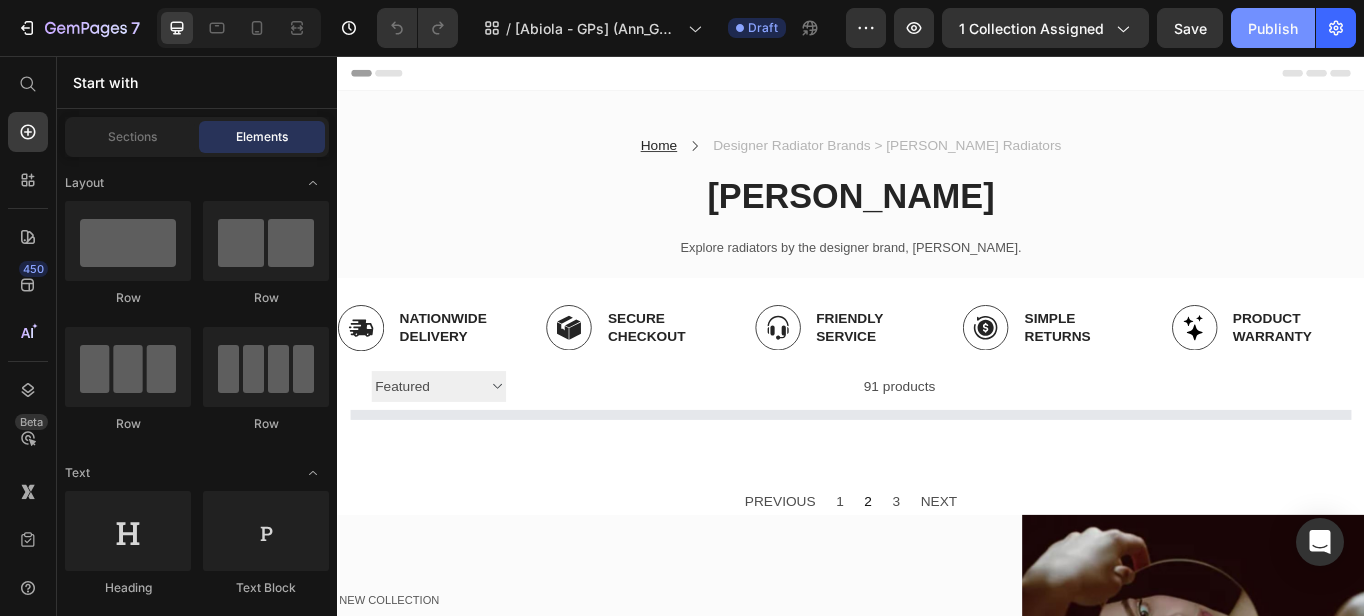 click on "Publish" at bounding box center (1273, 28) 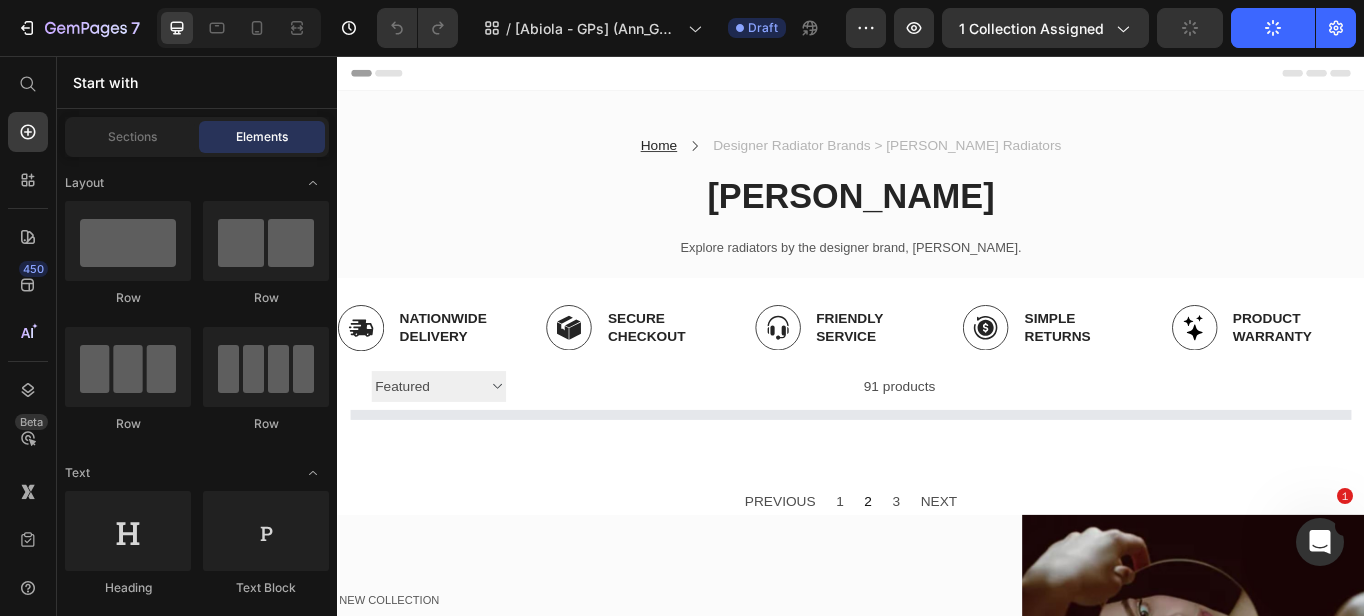 scroll, scrollTop: 0, scrollLeft: 0, axis: both 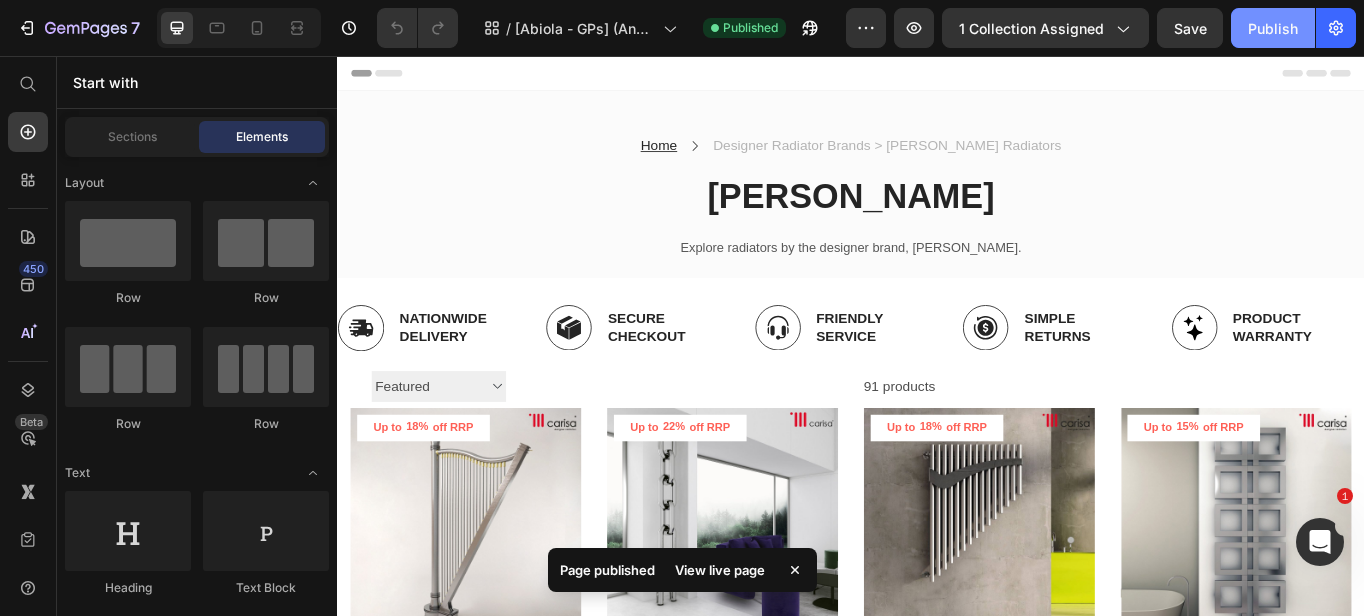 click on "Publish" at bounding box center (1273, 28) 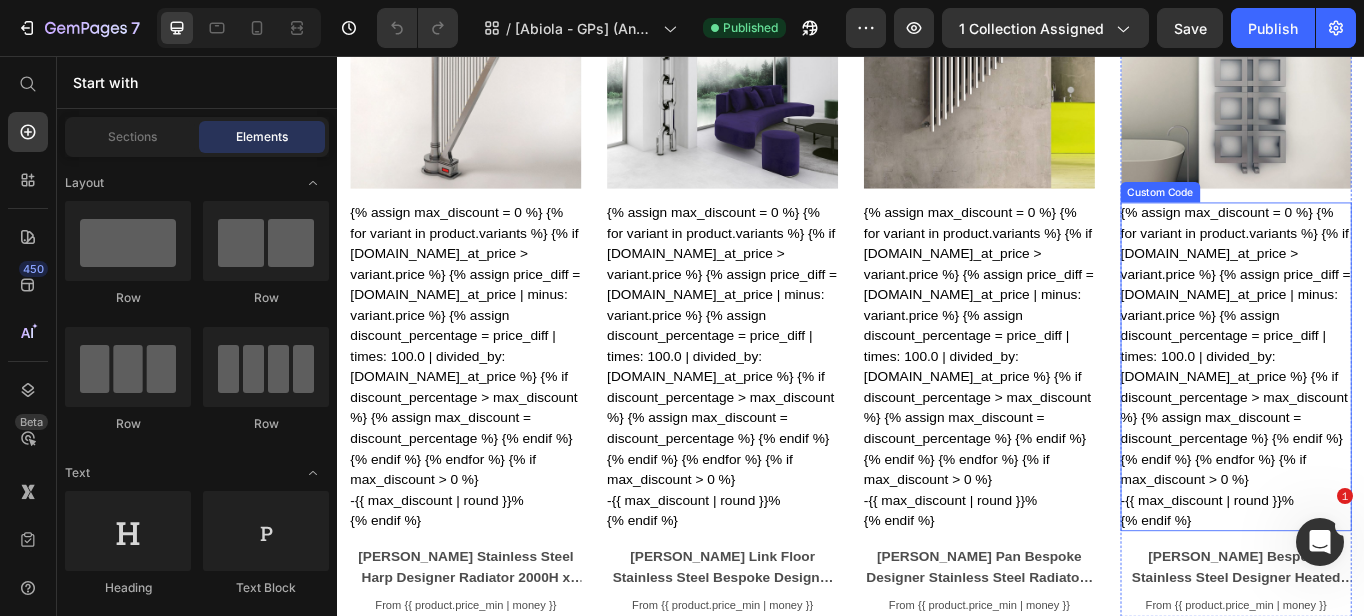scroll, scrollTop: 501, scrollLeft: 0, axis: vertical 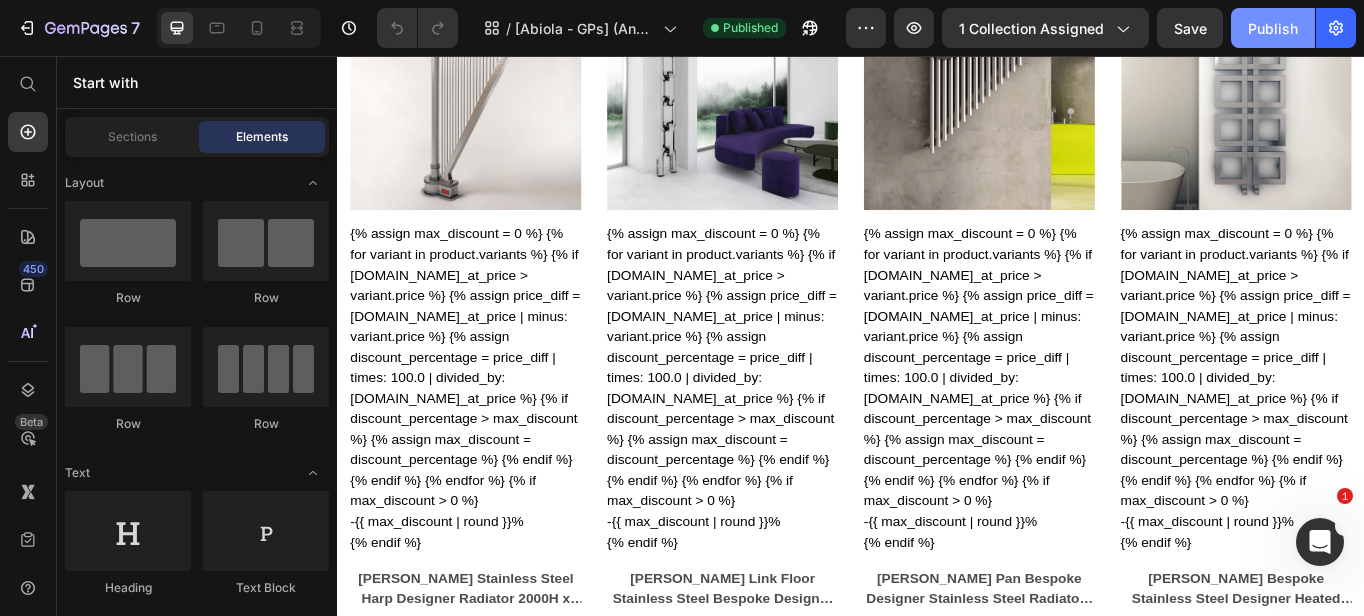 click on "Publish" at bounding box center [1273, 28] 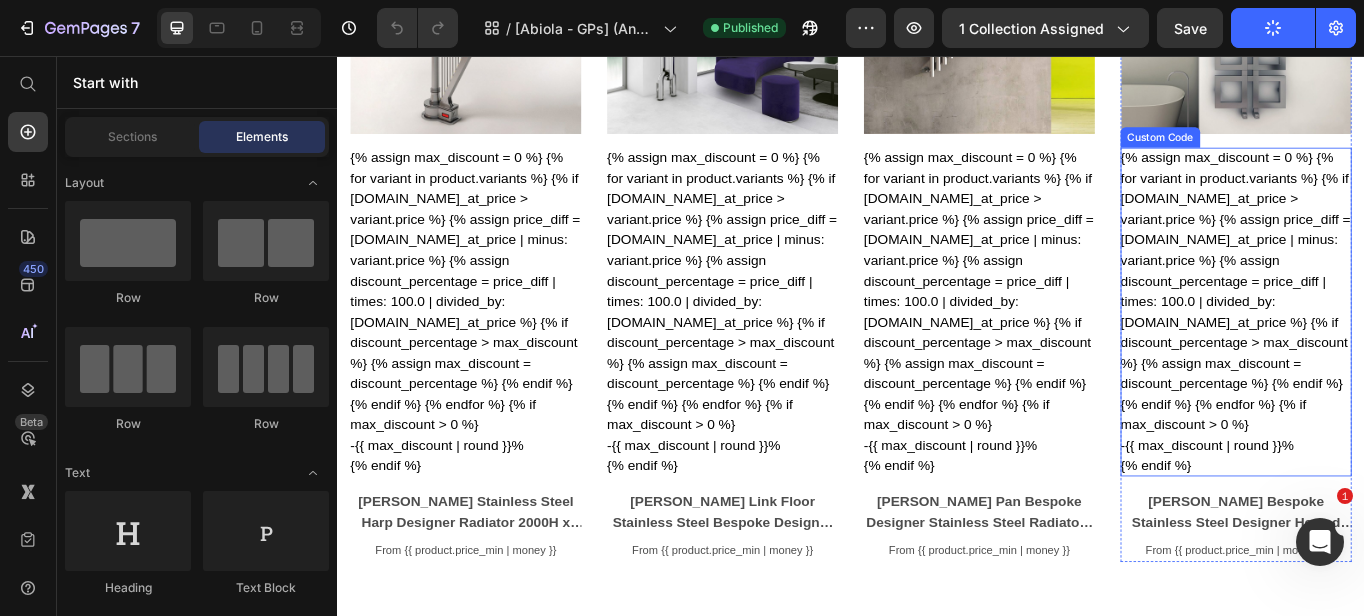 scroll, scrollTop: 648, scrollLeft: 0, axis: vertical 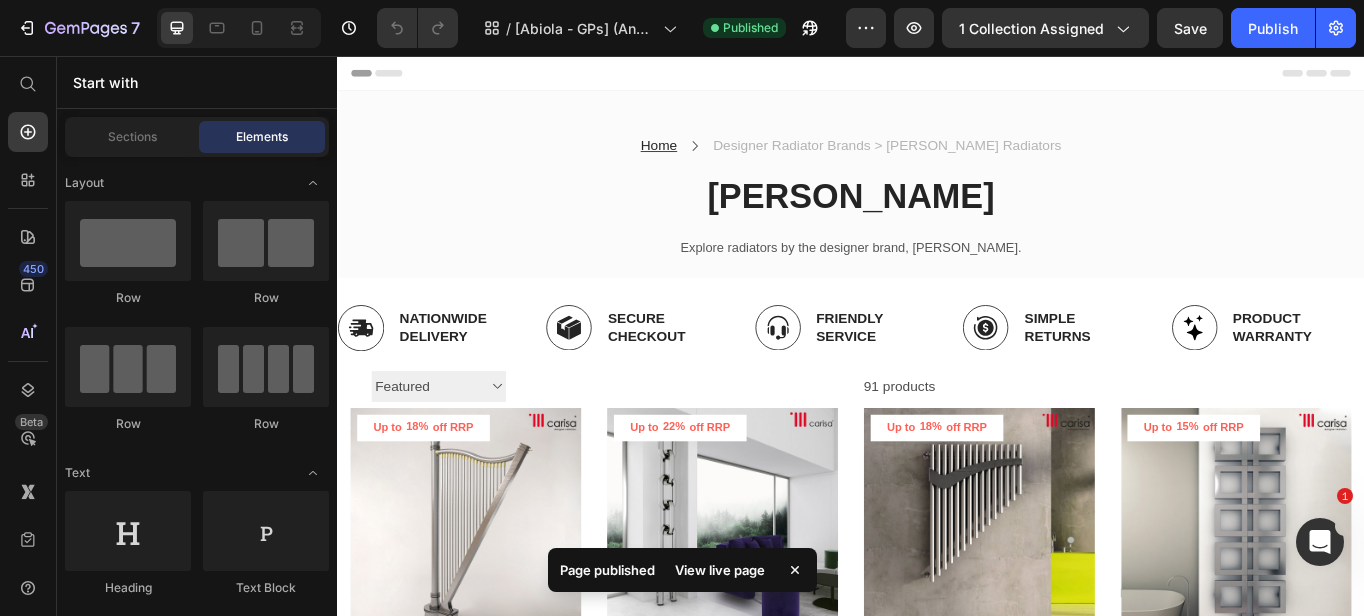 click on "View live page" at bounding box center (720, 570) 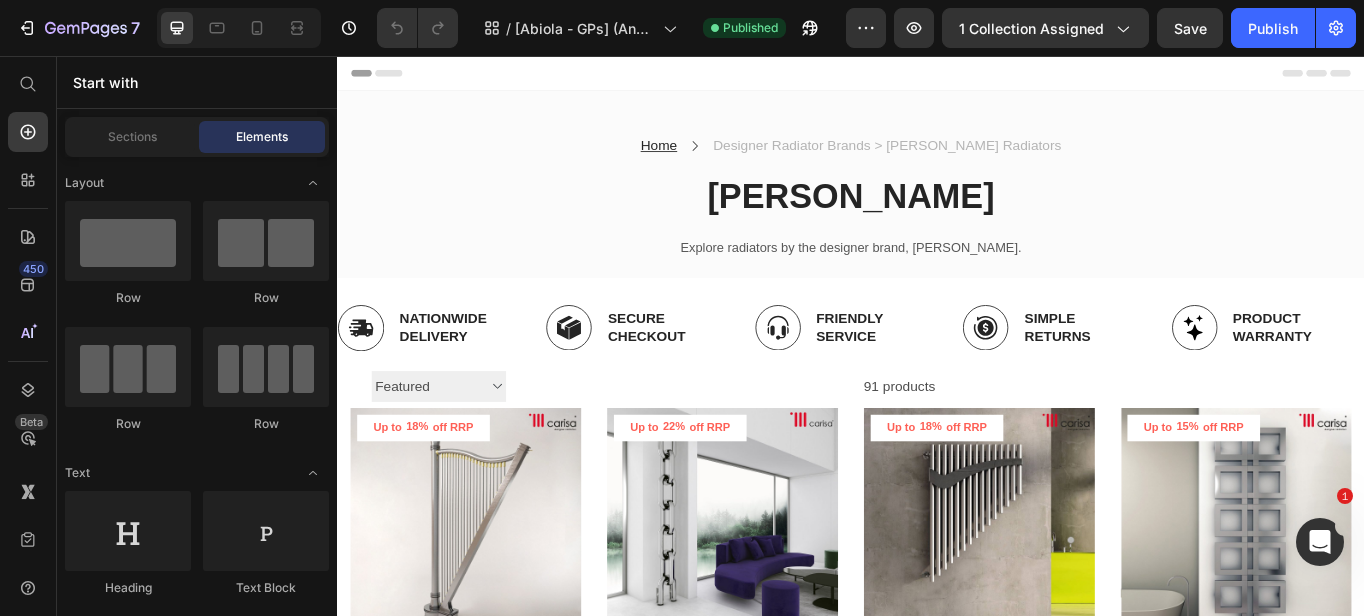click at bounding box center (1320, 542) 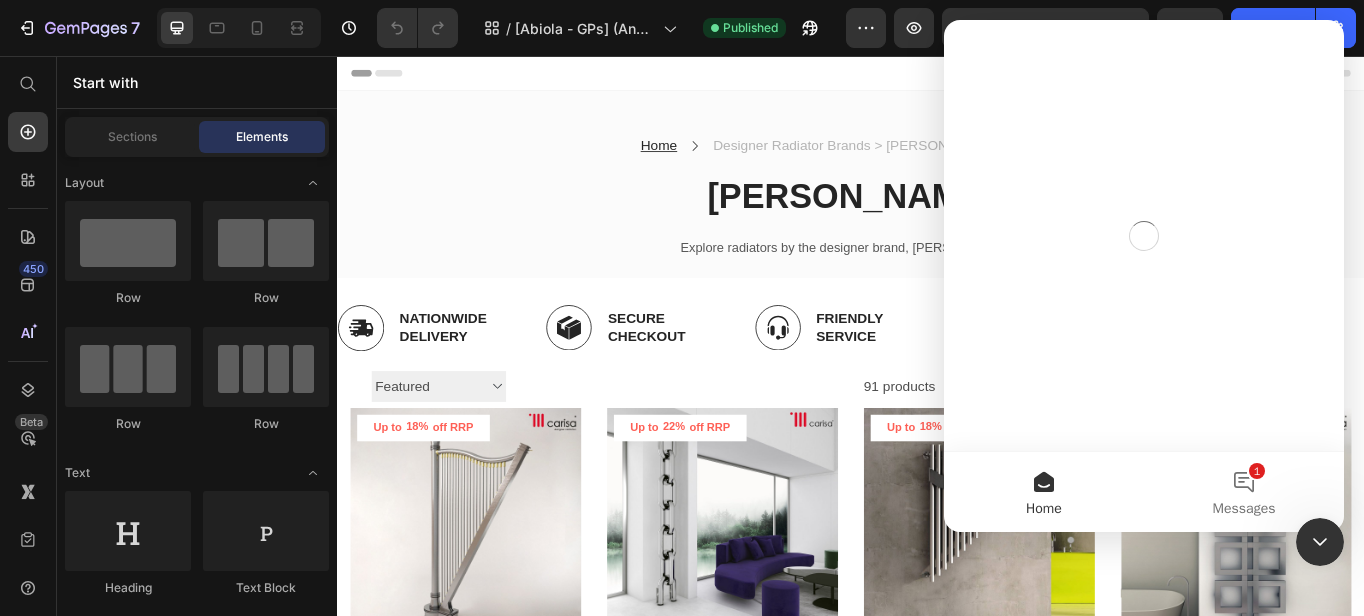 scroll, scrollTop: 0, scrollLeft: 0, axis: both 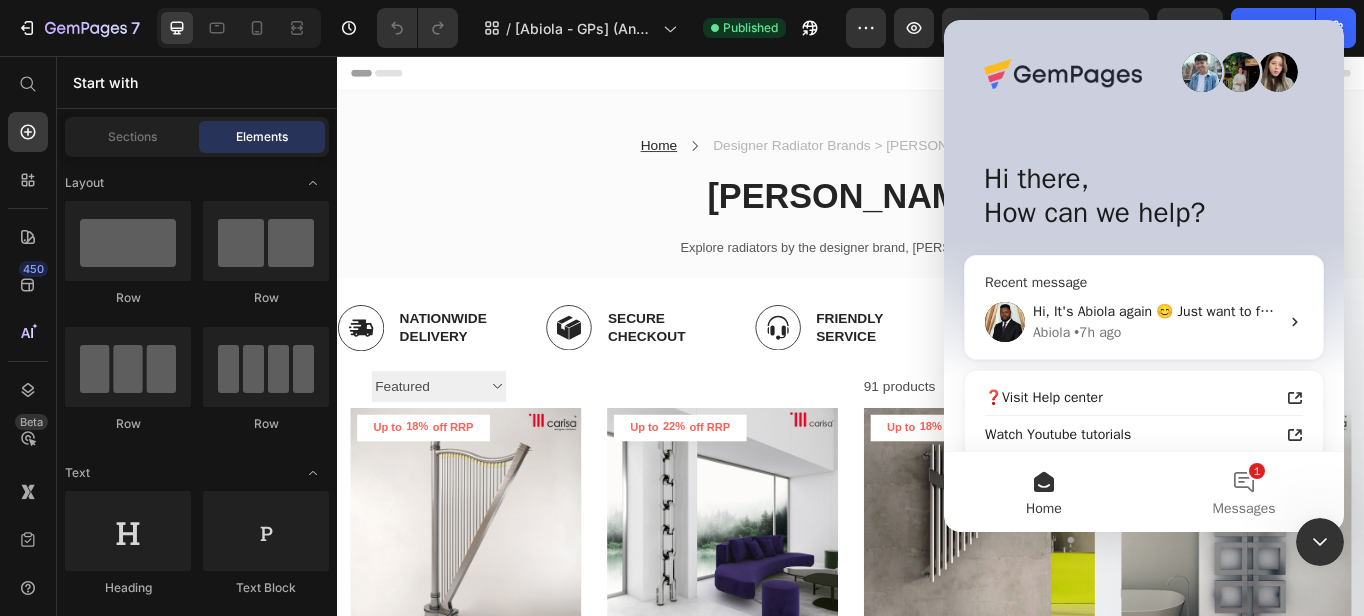 click on "Hi, It's Abiola again 😊   Just want to follow up since I have not received any response from you. Should you have any queries, feel free to let us know.   Our support team is always happy to assist you further 💪 ​ (Friendly note: This chat box will be closed within the next 24 hours if there is no response)" at bounding box center [1953, 311] 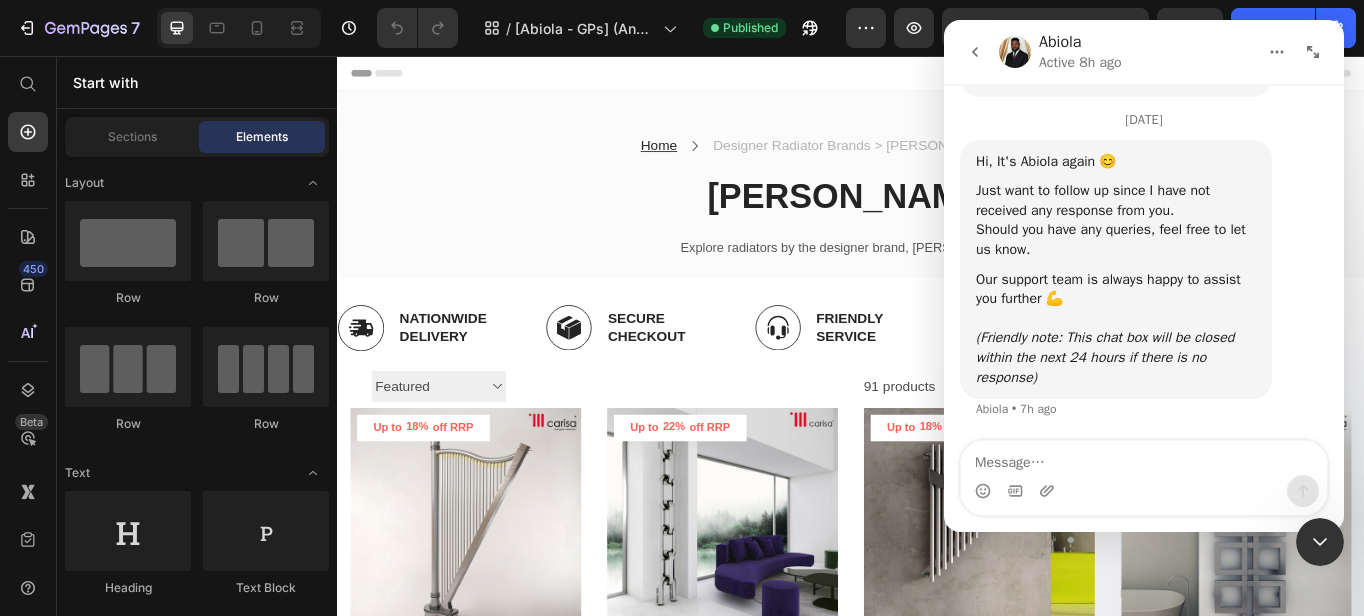 scroll, scrollTop: 3648, scrollLeft: 0, axis: vertical 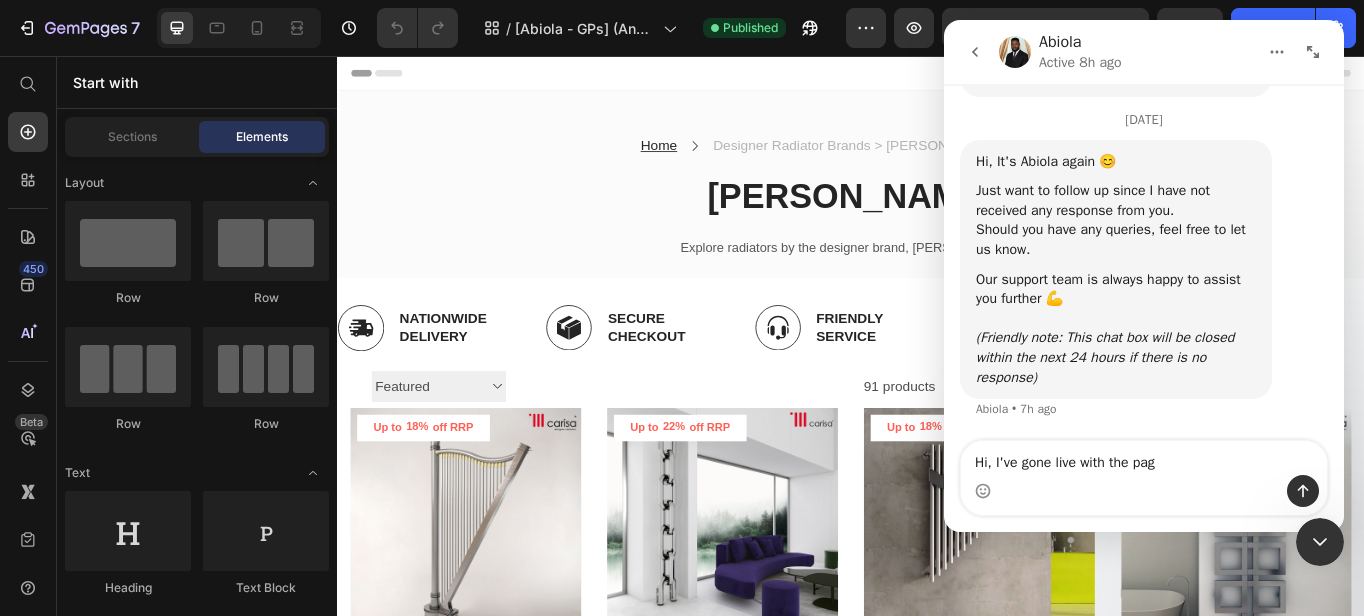type on "Hi, I've gone live with the page" 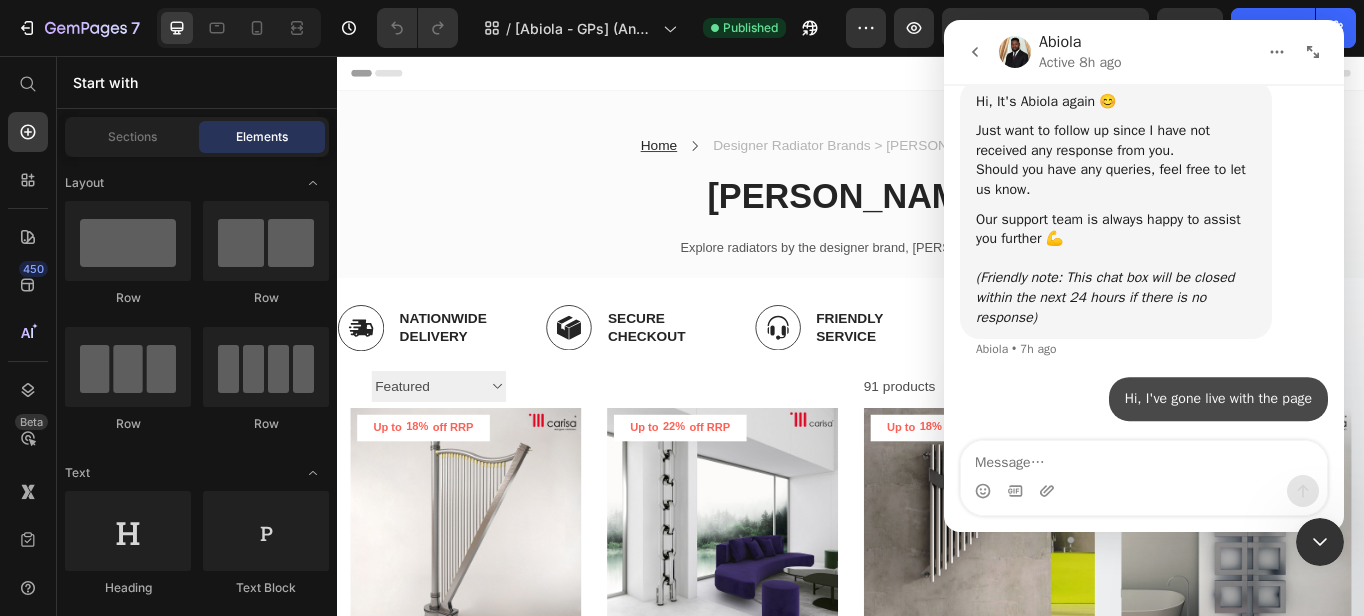scroll, scrollTop: 3708, scrollLeft: 0, axis: vertical 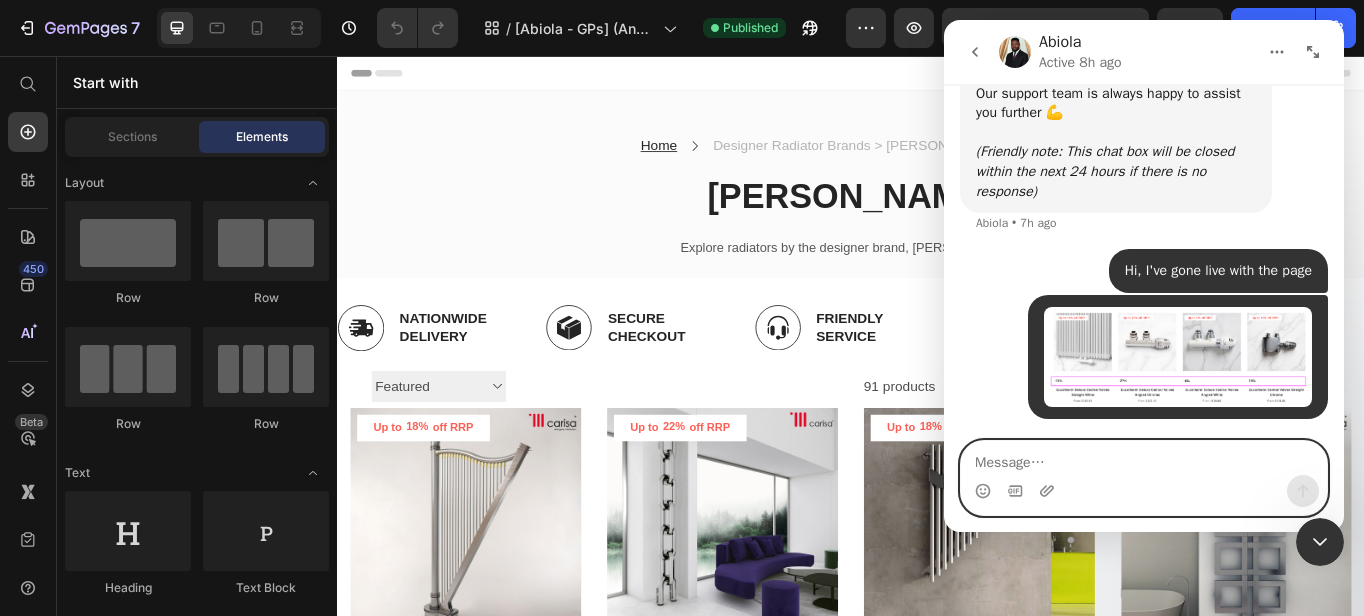 click at bounding box center [1144, 458] 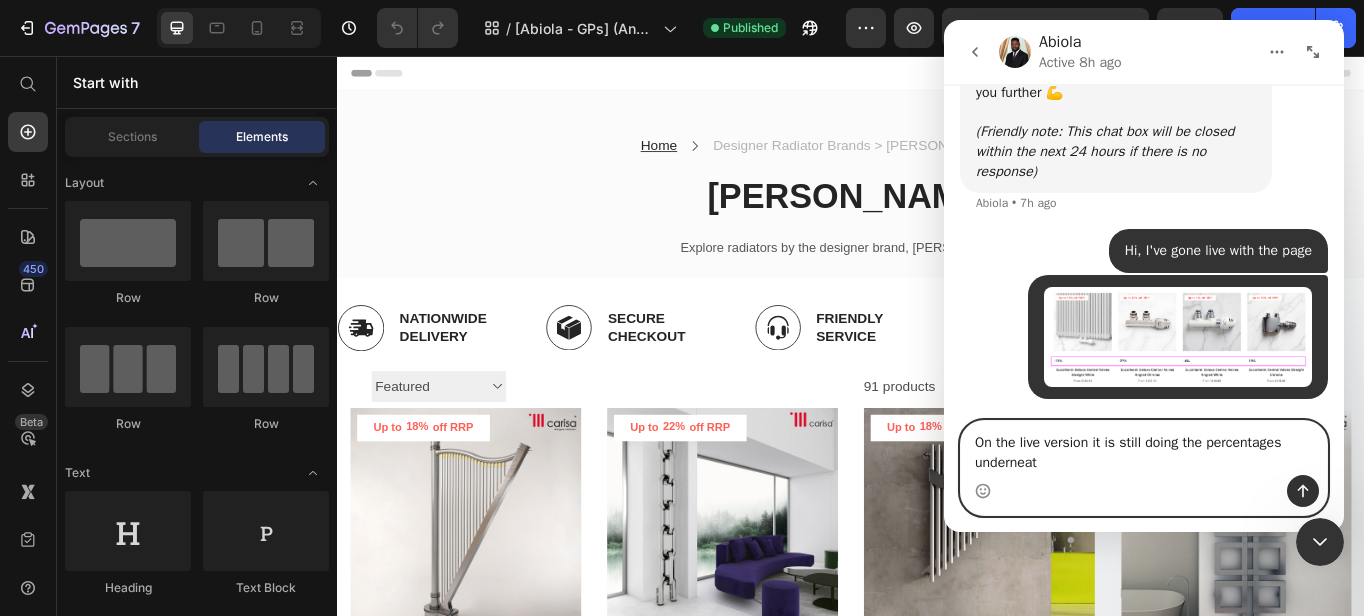 type on "On the live version it is still doing the percentages underneath" 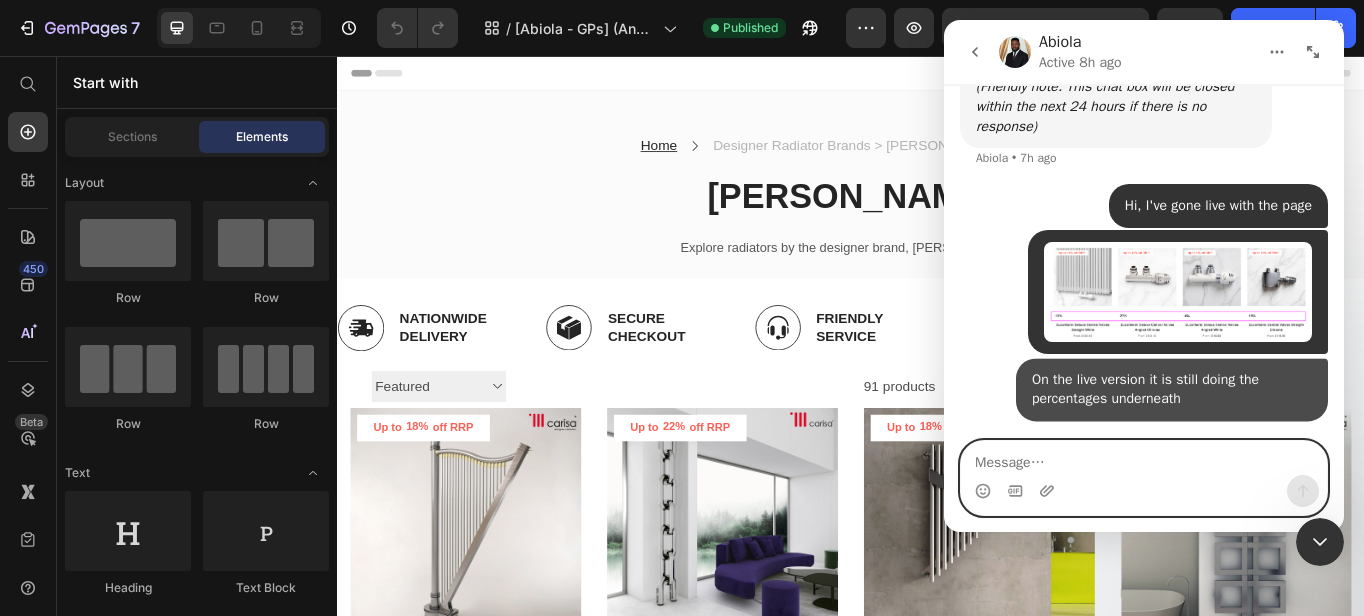 scroll, scrollTop: 3899, scrollLeft: 0, axis: vertical 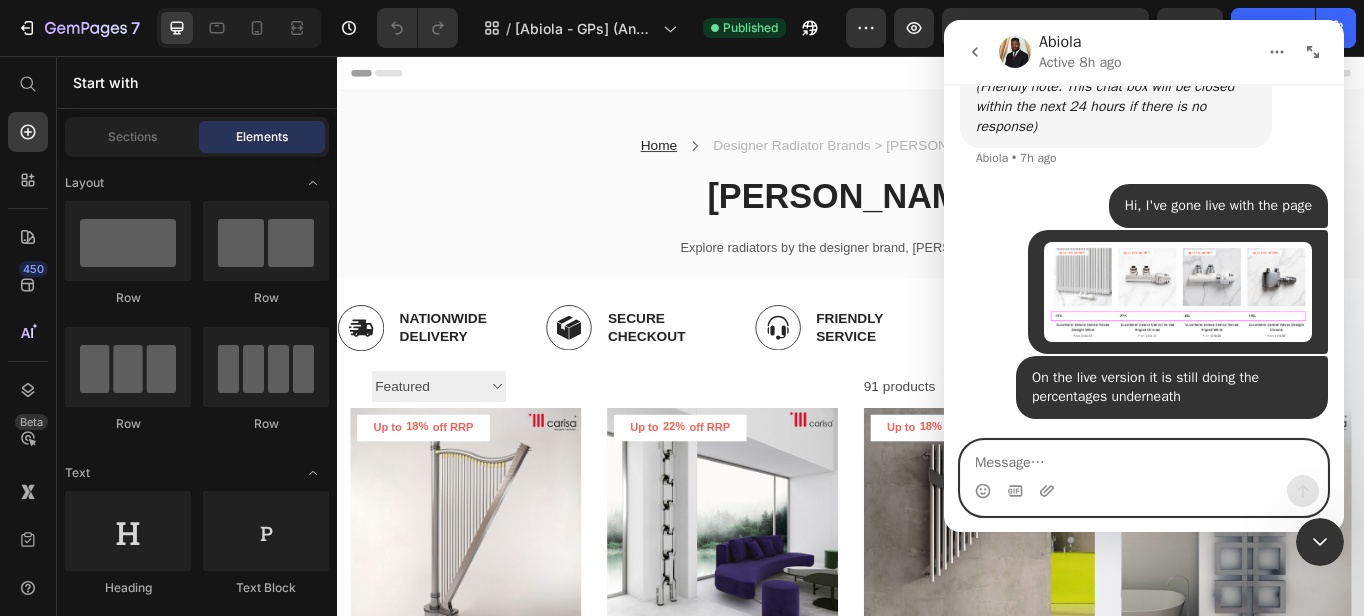 click at bounding box center [1144, 458] 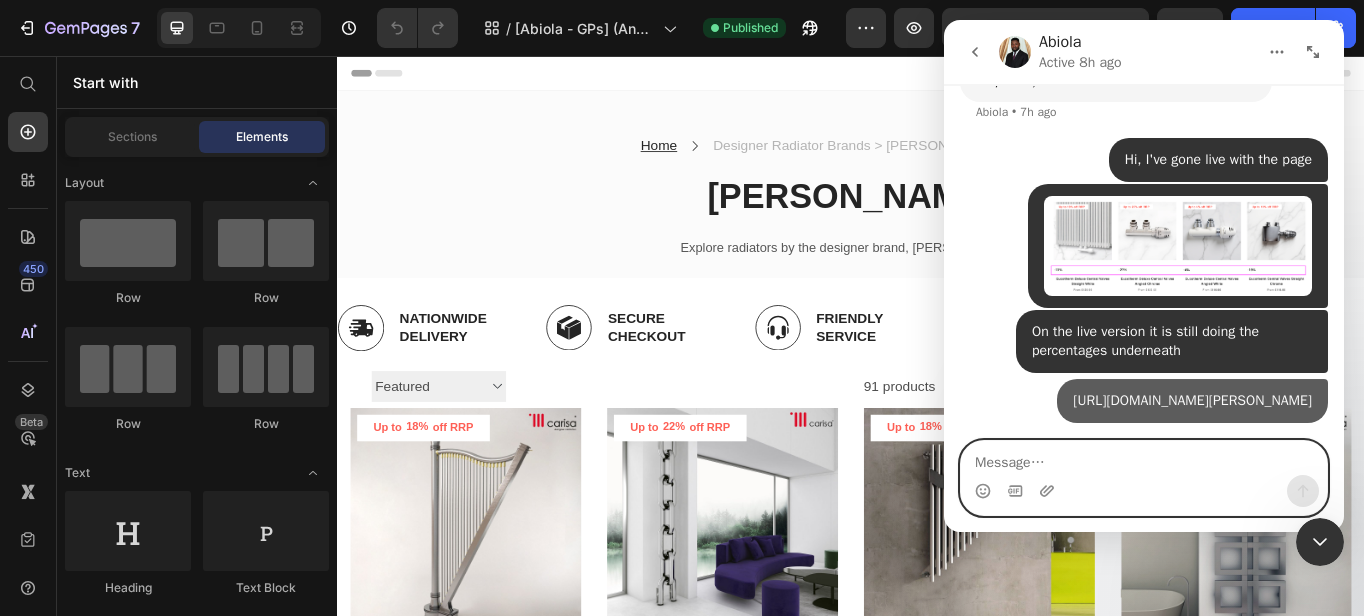 scroll, scrollTop: 3964, scrollLeft: 0, axis: vertical 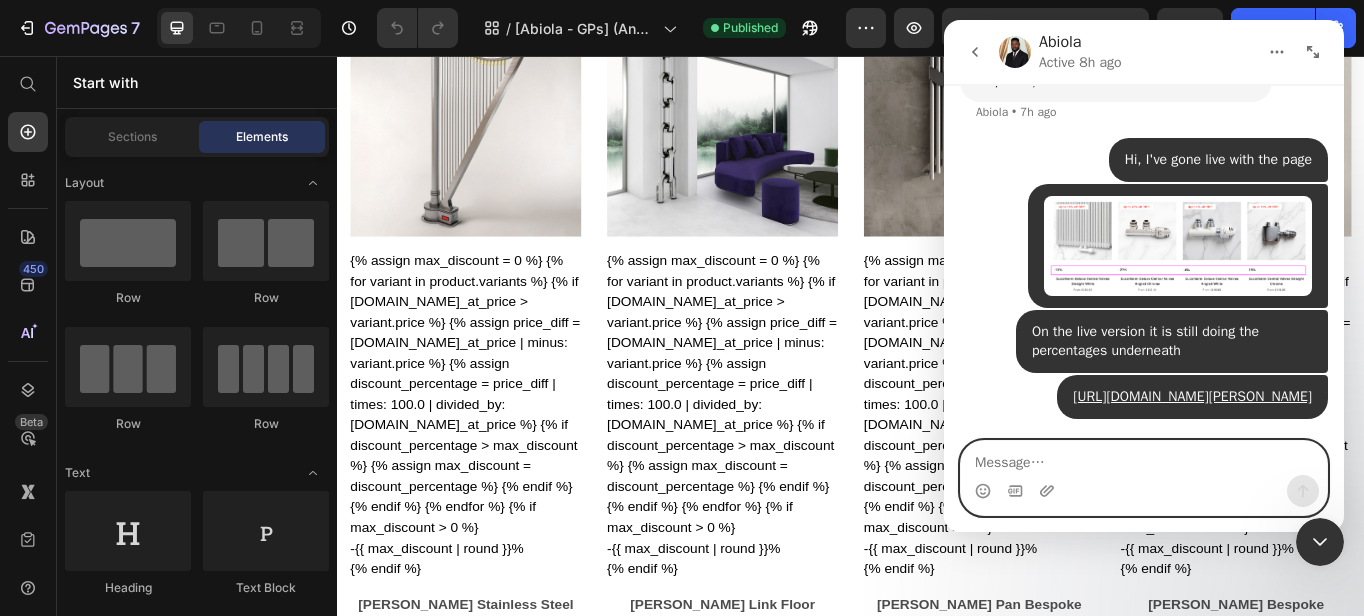 click at bounding box center (1144, 458) 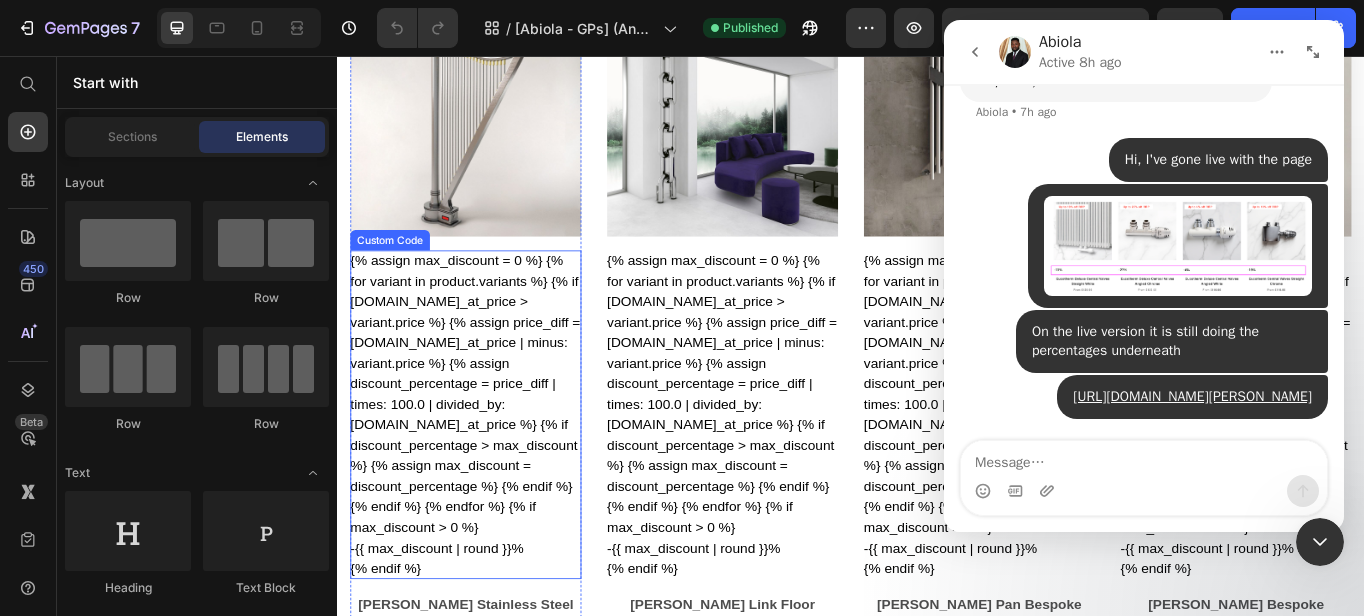 click on "{% assign max_discount = 0 %}
{% for variant in product.variants %}
{% if [DOMAIN_NAME]_at_price > variant.price %}
{% assign price_diff = [DOMAIN_NAME]_at_price | minus: variant.price %}
{% assign discount_percentage = price_diff | times: 100.0 | divided_by: [DOMAIN_NAME]_at_price %}
{% if discount_percentage > max_discount %}
{% assign max_discount = discount_percentage %}
{% endif %}
{% endif %}
{% endfor %}
{% if max_discount > 0 %}
-{{ max_discount | round }}%
{% endif %}" at bounding box center [487, 475] 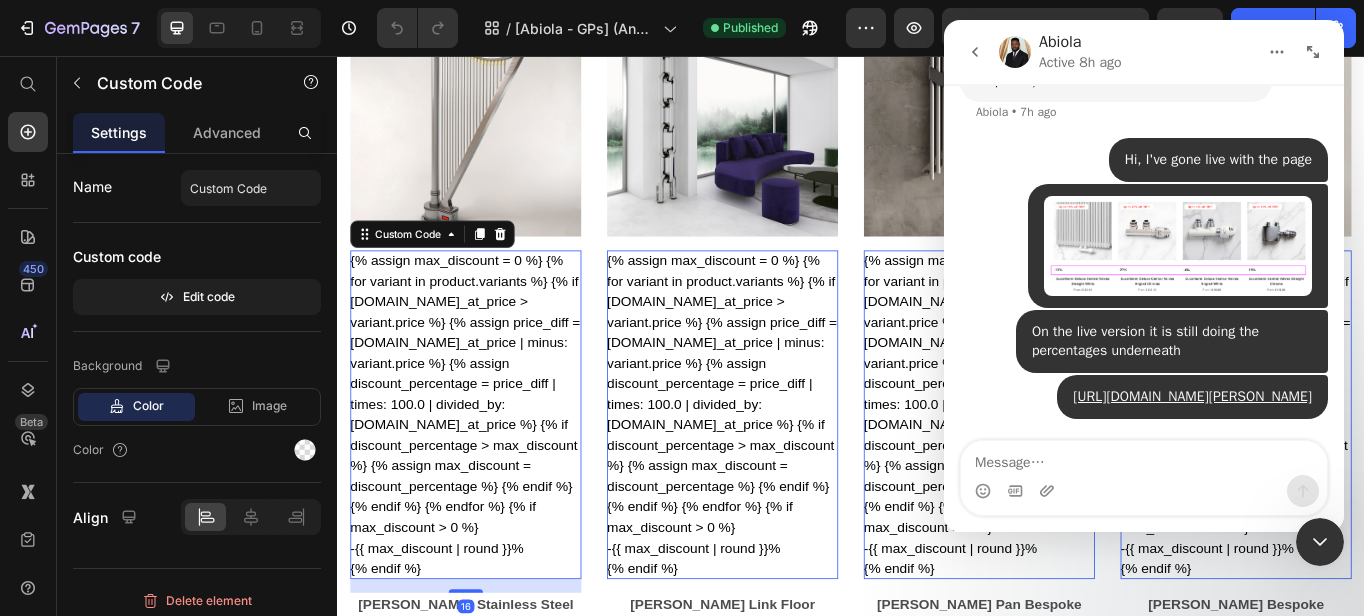 click on "{% assign max_discount = 0 %}
{% for variant in product.variants %}
{% if [DOMAIN_NAME]_at_price > variant.price %}
{% assign price_diff = [DOMAIN_NAME]_at_price | minus: variant.price %}
{% assign discount_percentage = price_diff | times: 100.0 | divided_by: [DOMAIN_NAME]_at_price %}
{% if discount_percentage > max_discount %}
{% assign max_discount = discount_percentage %}
{% endif %}
{% endif %}
{% endfor %}
{% if max_discount > 0 %}
-{{ max_discount | round }}%
{% endif %}" at bounding box center (487, 475) 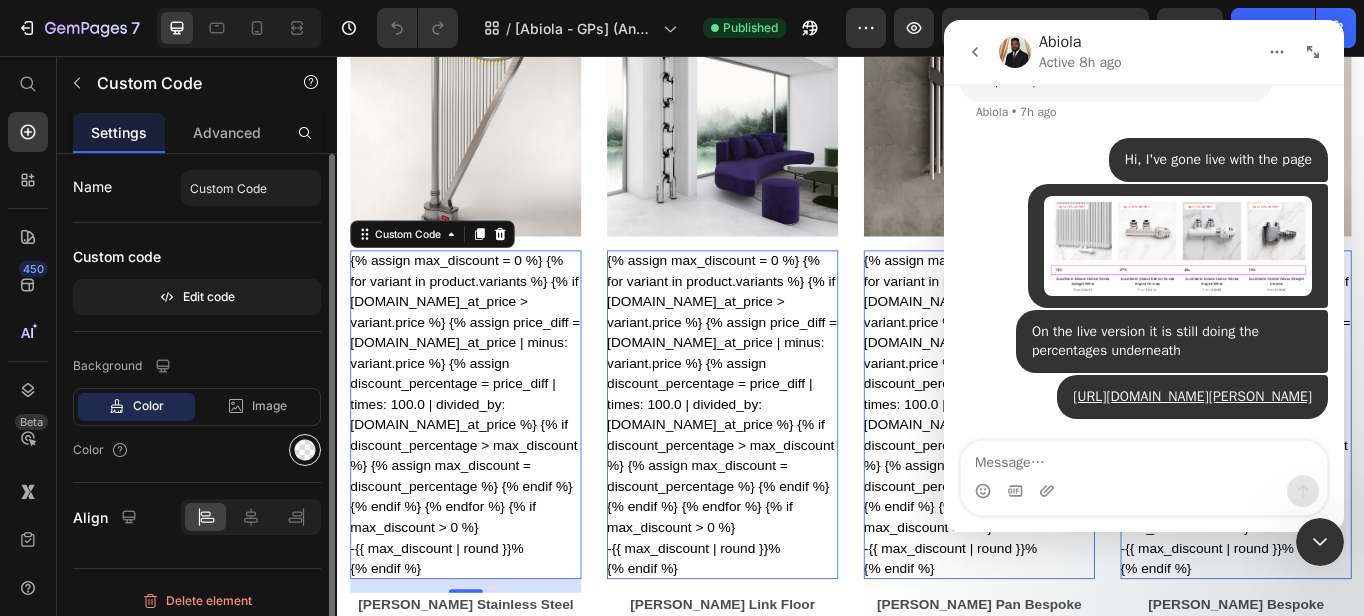 click at bounding box center [305, 450] 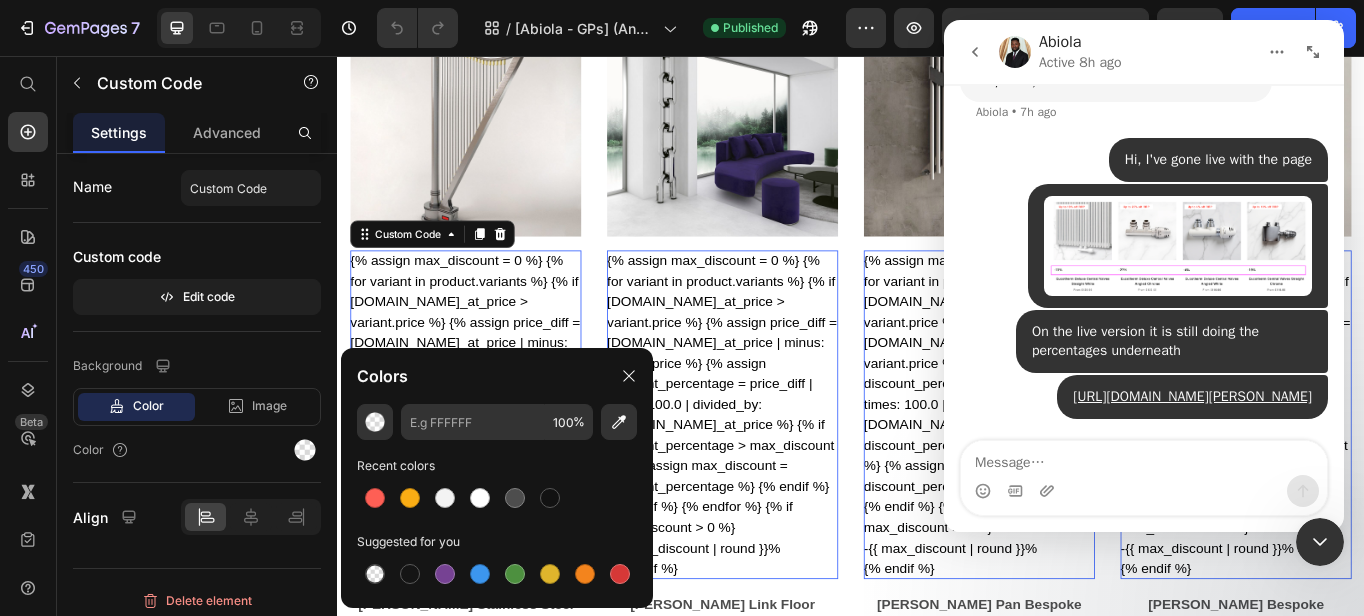 click on "{% assign max_discount = 0 %}
{% for variant in product.variants %}
{% if [DOMAIN_NAME]_at_price > variant.price %}
{% assign price_diff = [DOMAIN_NAME]_at_price | minus: variant.price %}
{% assign discount_percentage = price_diff | times: 100.0 | divided_by: [DOMAIN_NAME]_at_price %}
{% if discount_percentage > max_discount %}
{% assign max_discount = discount_percentage %}
{% endif %}
{% endif %}
{% endfor %}
{% if max_discount > 0 %}
-{{ max_discount | round }}%
{% endif %}" at bounding box center (487, 475) 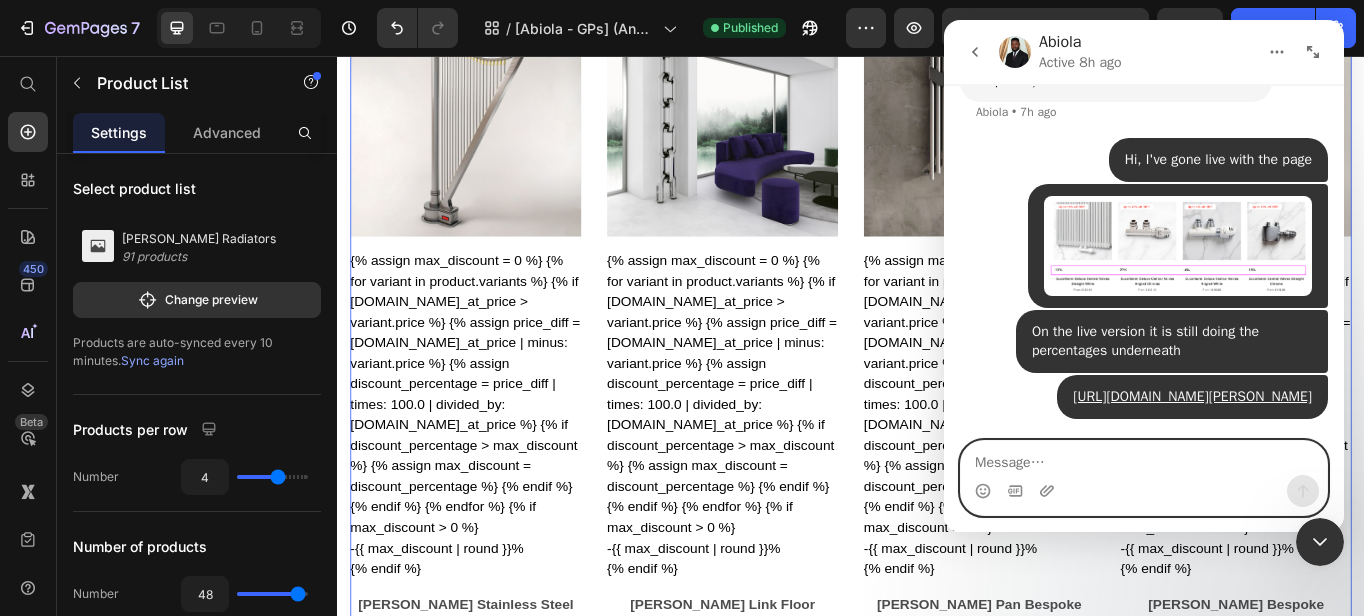 click at bounding box center (1144, 458) 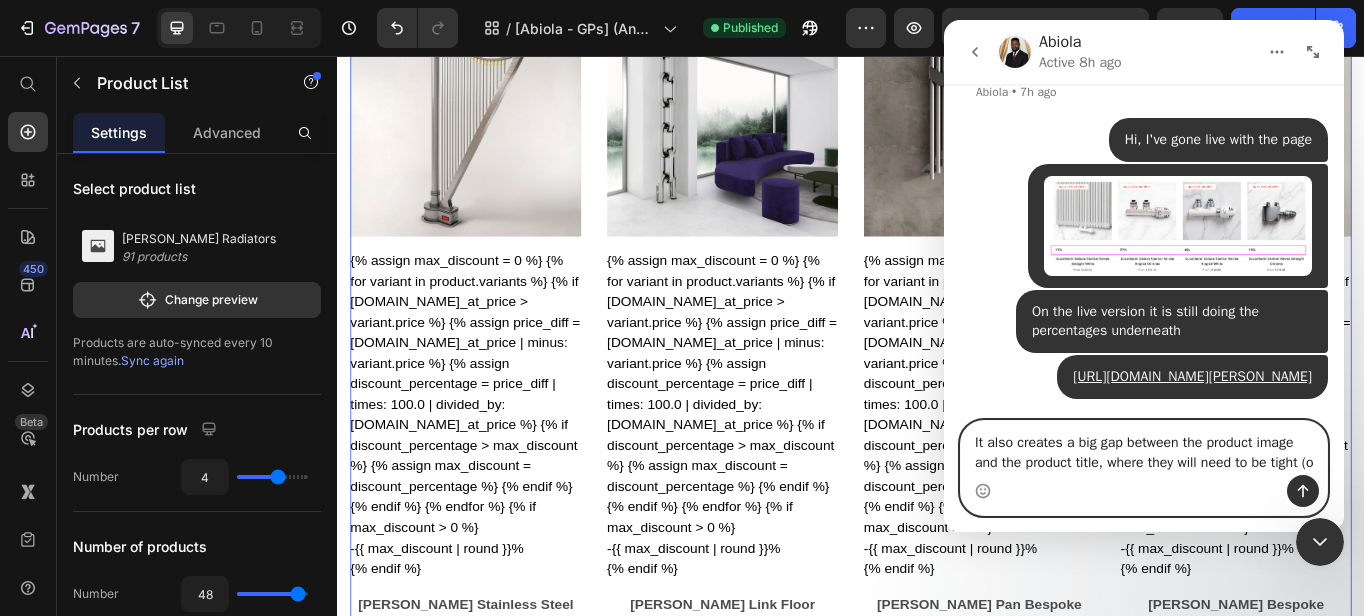 scroll, scrollTop: 4004, scrollLeft: 0, axis: vertical 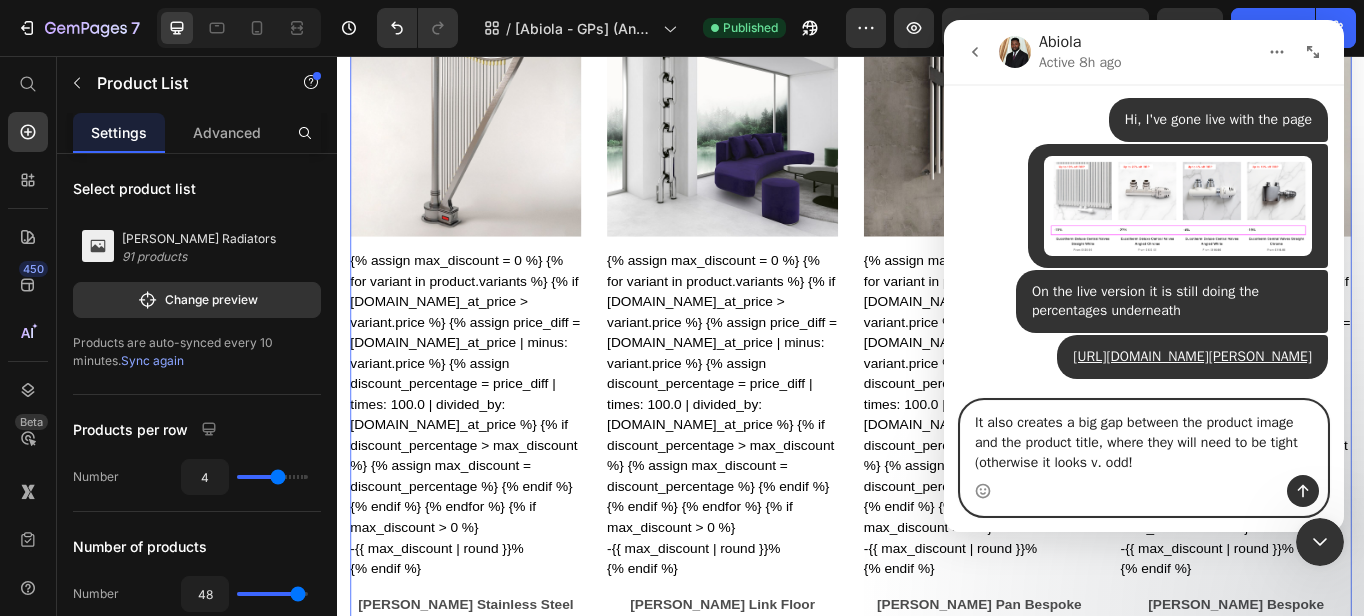 type on "It also creates a big gap between the product image and the product title, where they will need to be tight (otherwise it looks v. odd!)" 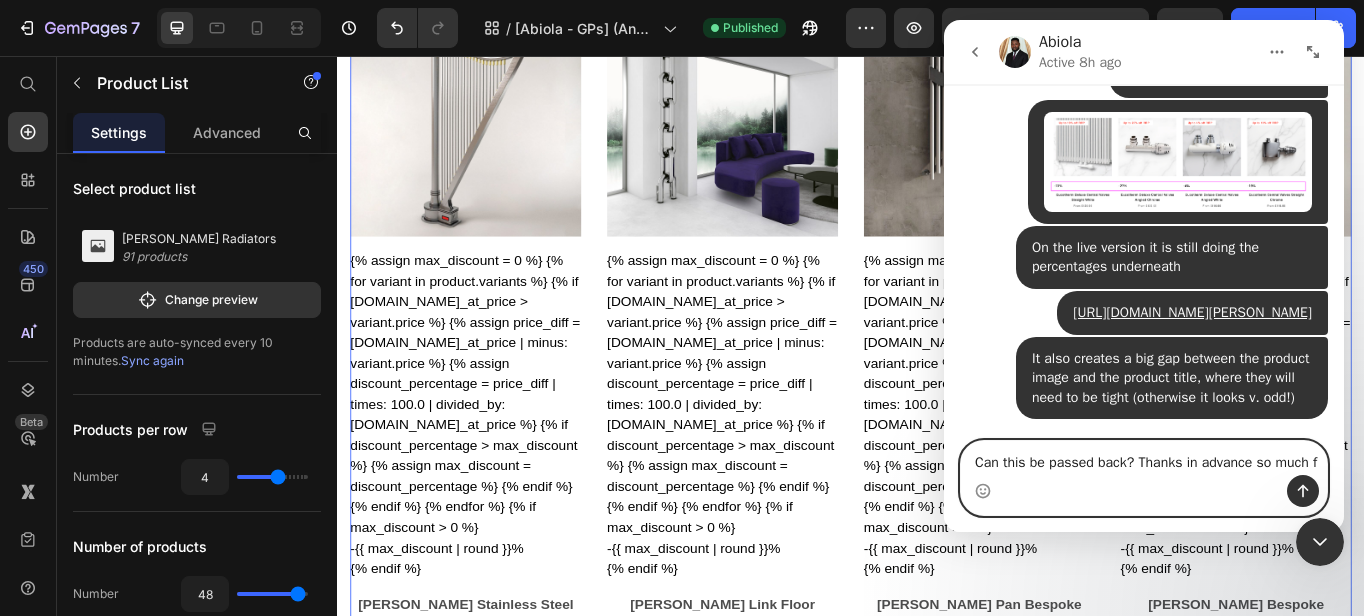 scroll, scrollTop: 4088, scrollLeft: 0, axis: vertical 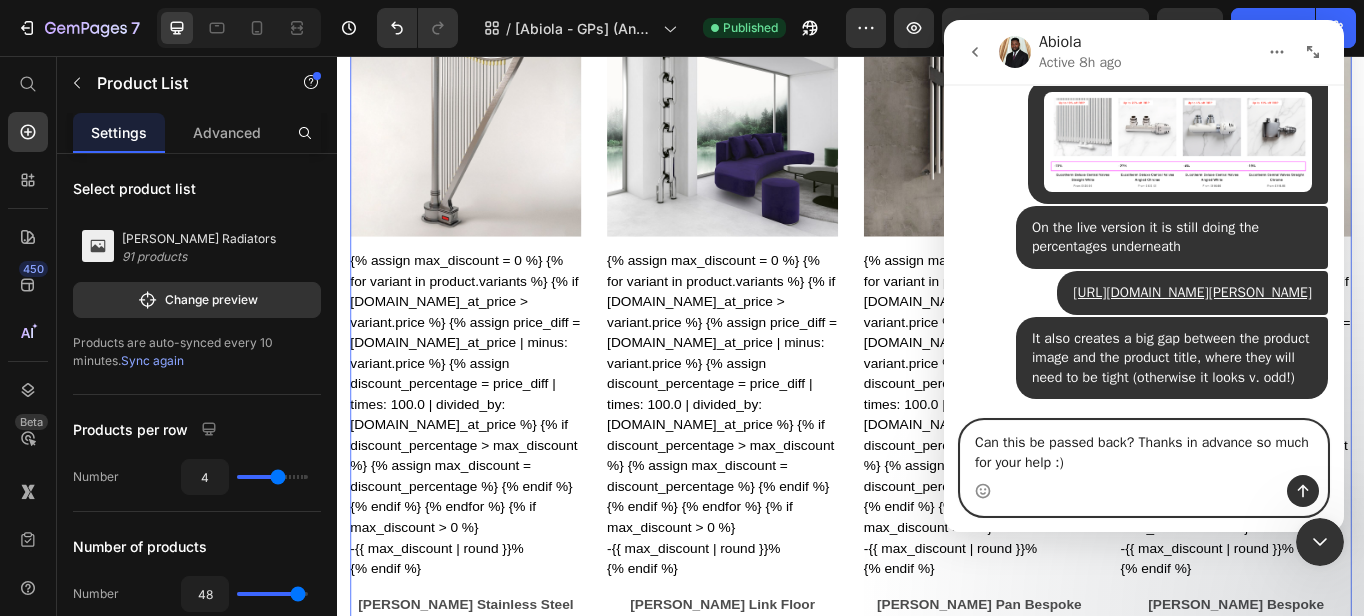 type on "Can this be passed back? Thanks in advance so much for your help :)" 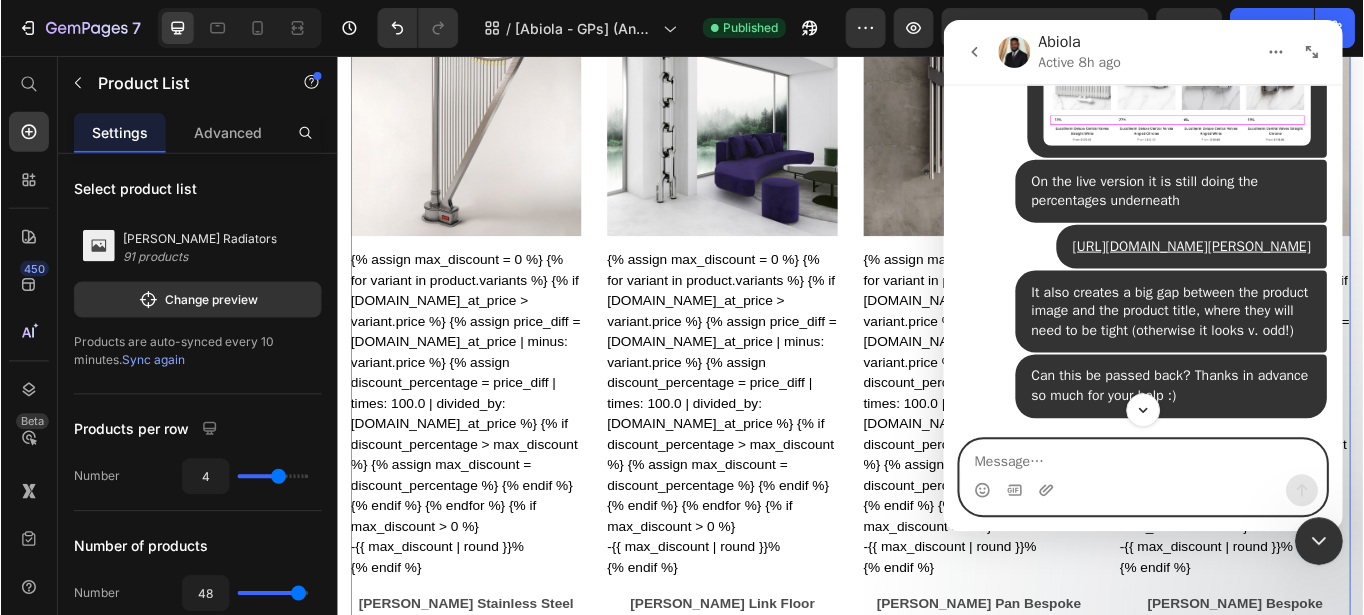 scroll, scrollTop: 4134, scrollLeft: 0, axis: vertical 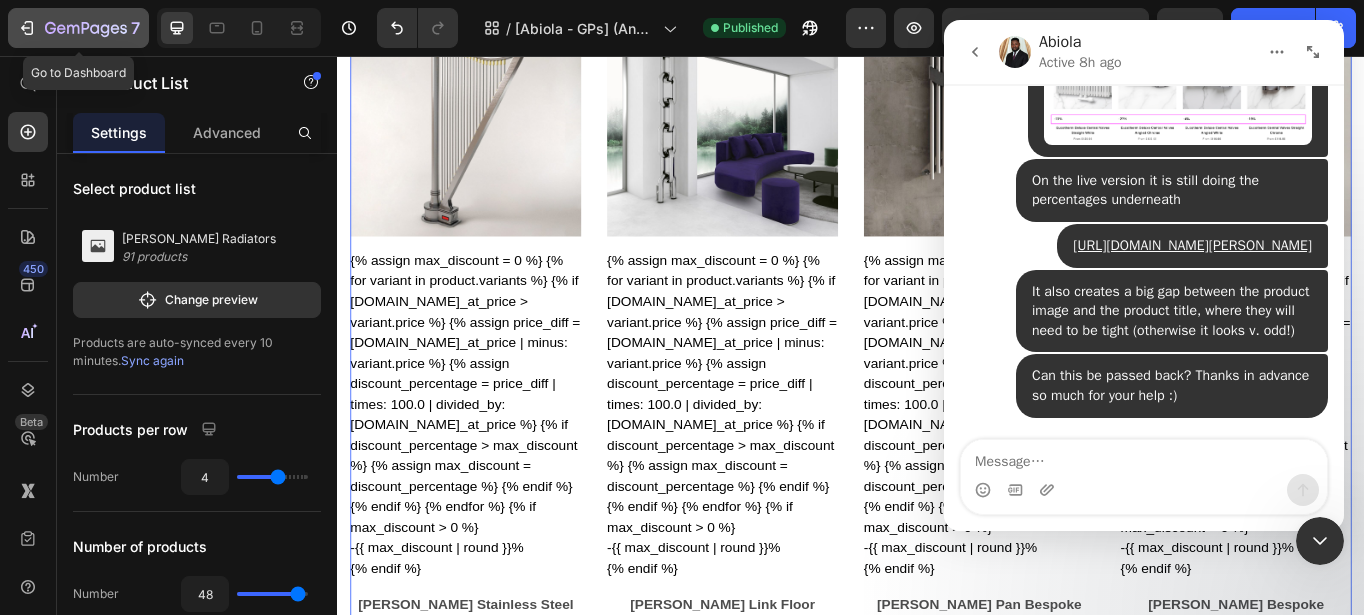 click 